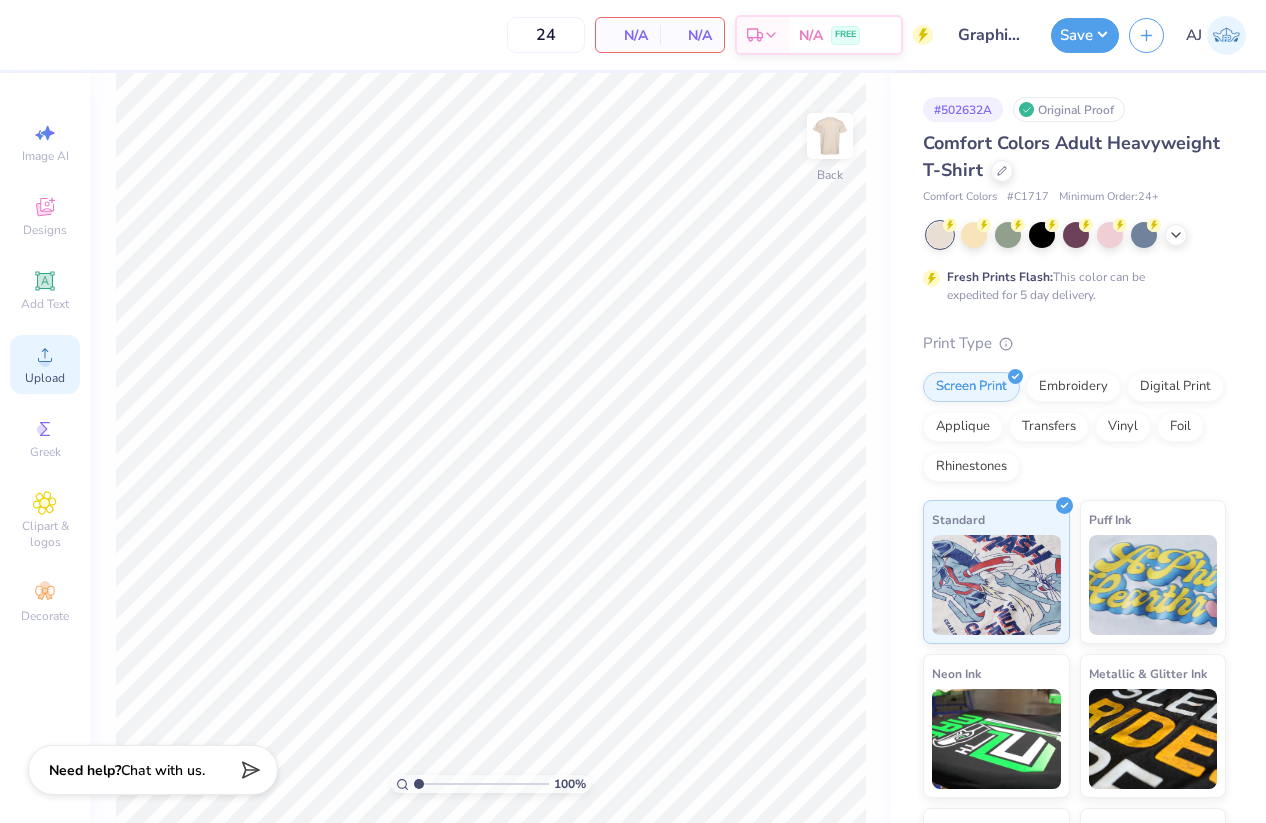 scroll, scrollTop: 0, scrollLeft: 0, axis: both 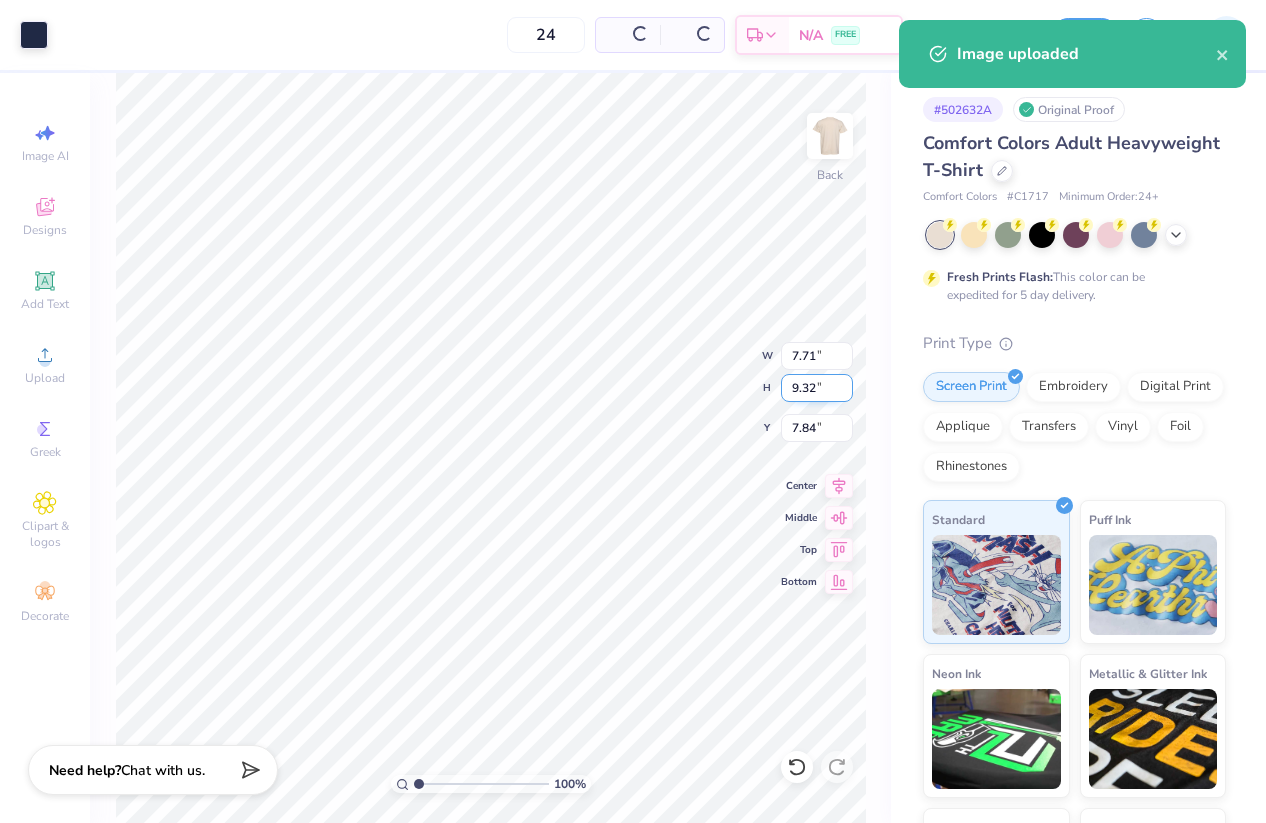 click on "9.32" at bounding box center [817, 388] 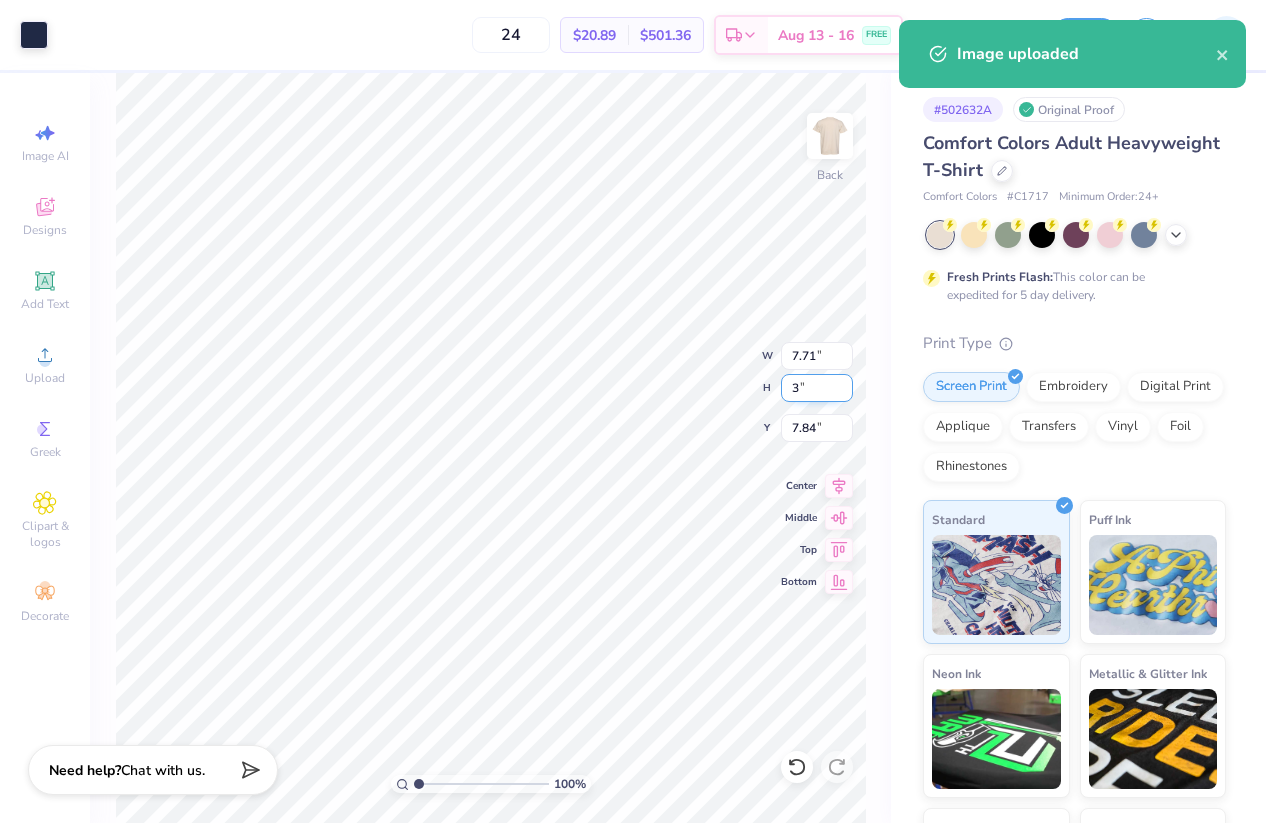 type on "3" 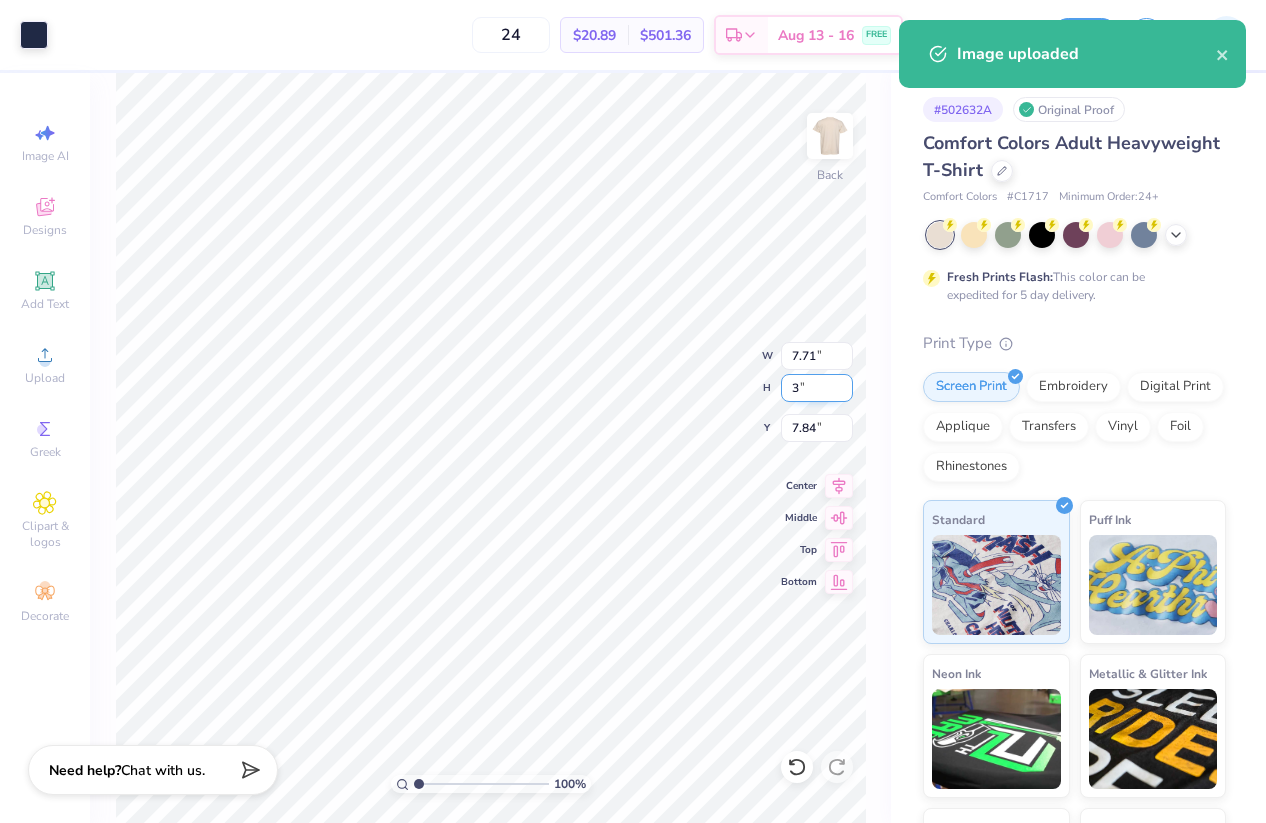 type on "2.48" 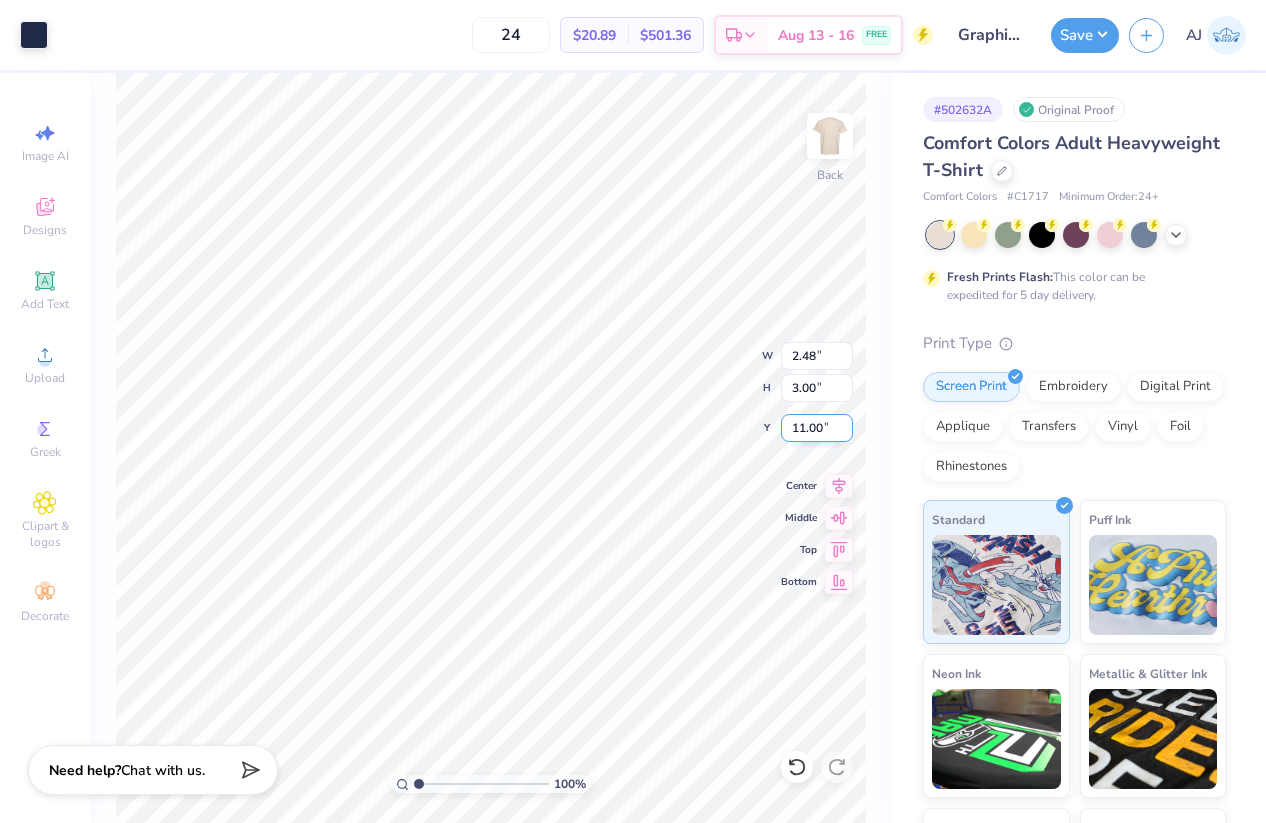 click on "11.00" at bounding box center [817, 428] 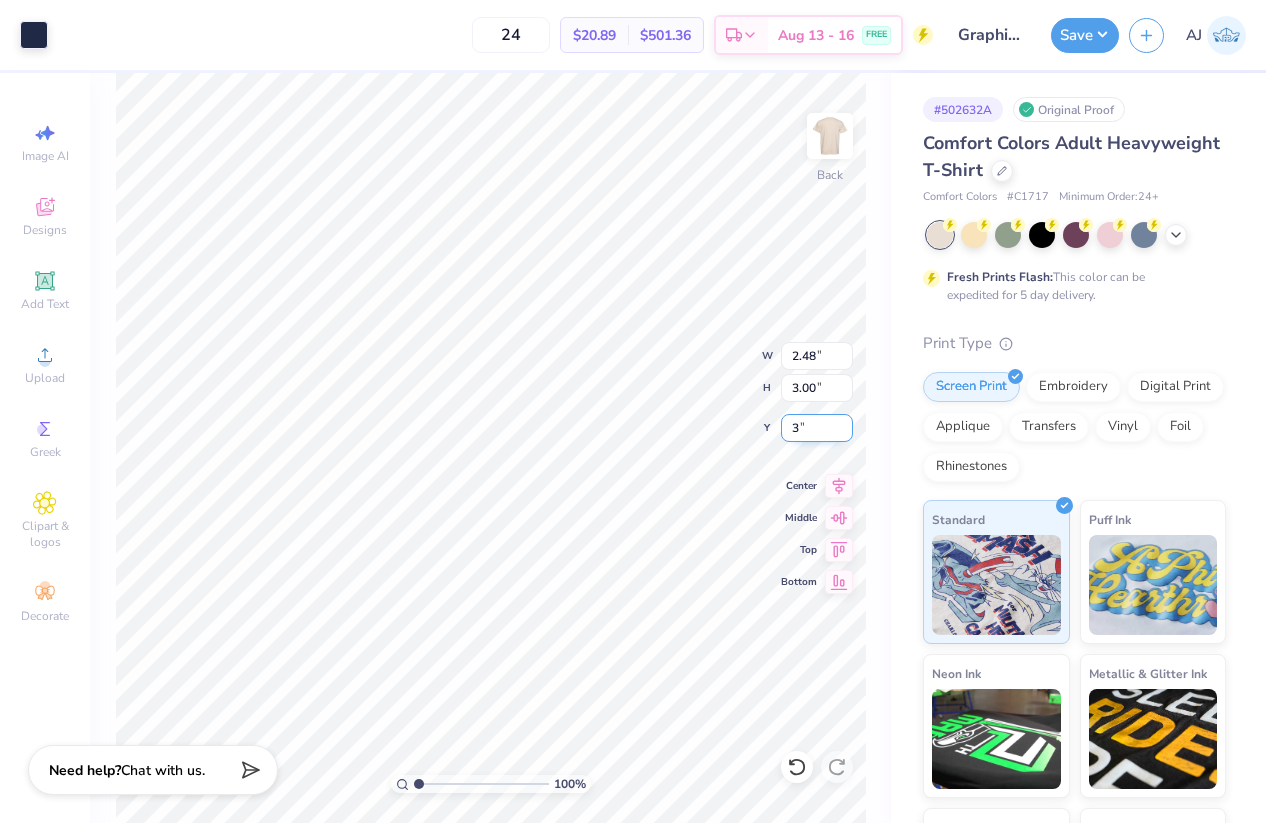 type on "3.00" 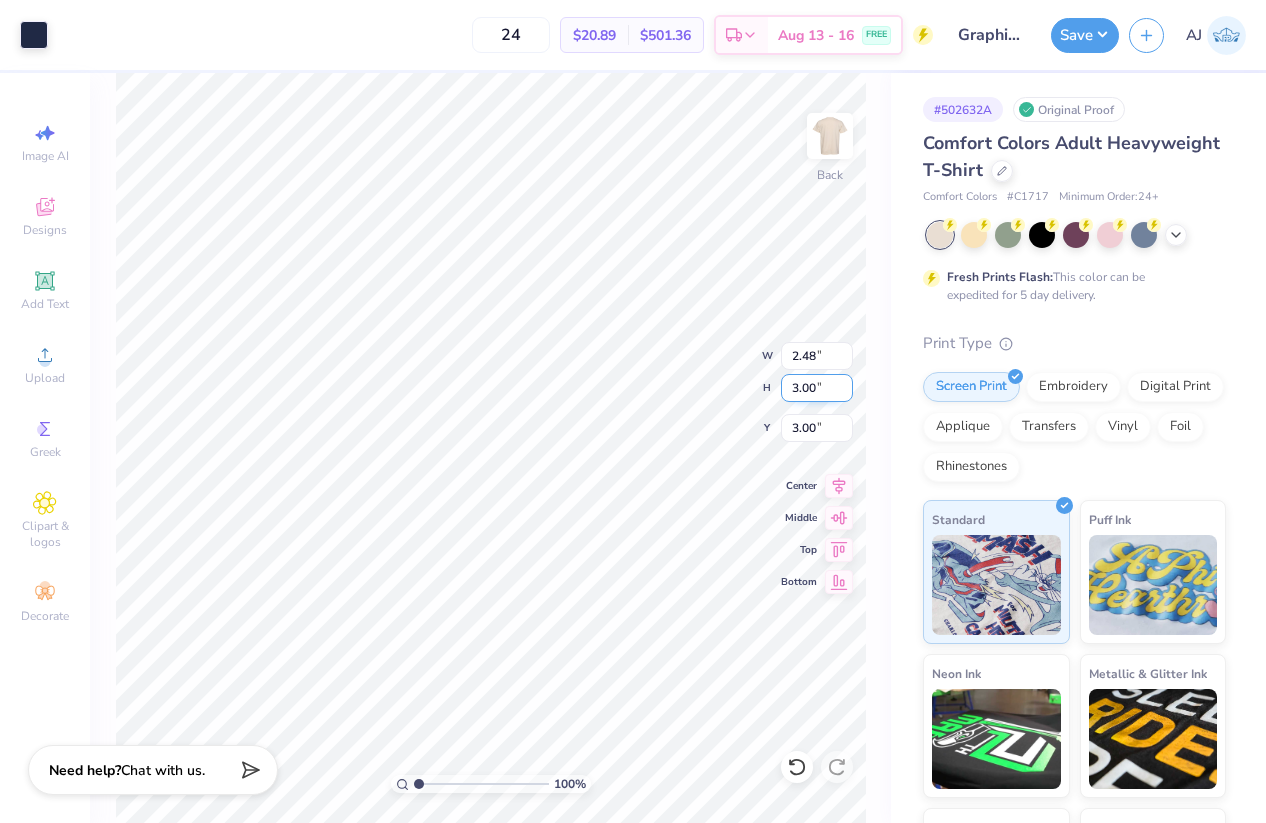 click on "3.00" at bounding box center (817, 388) 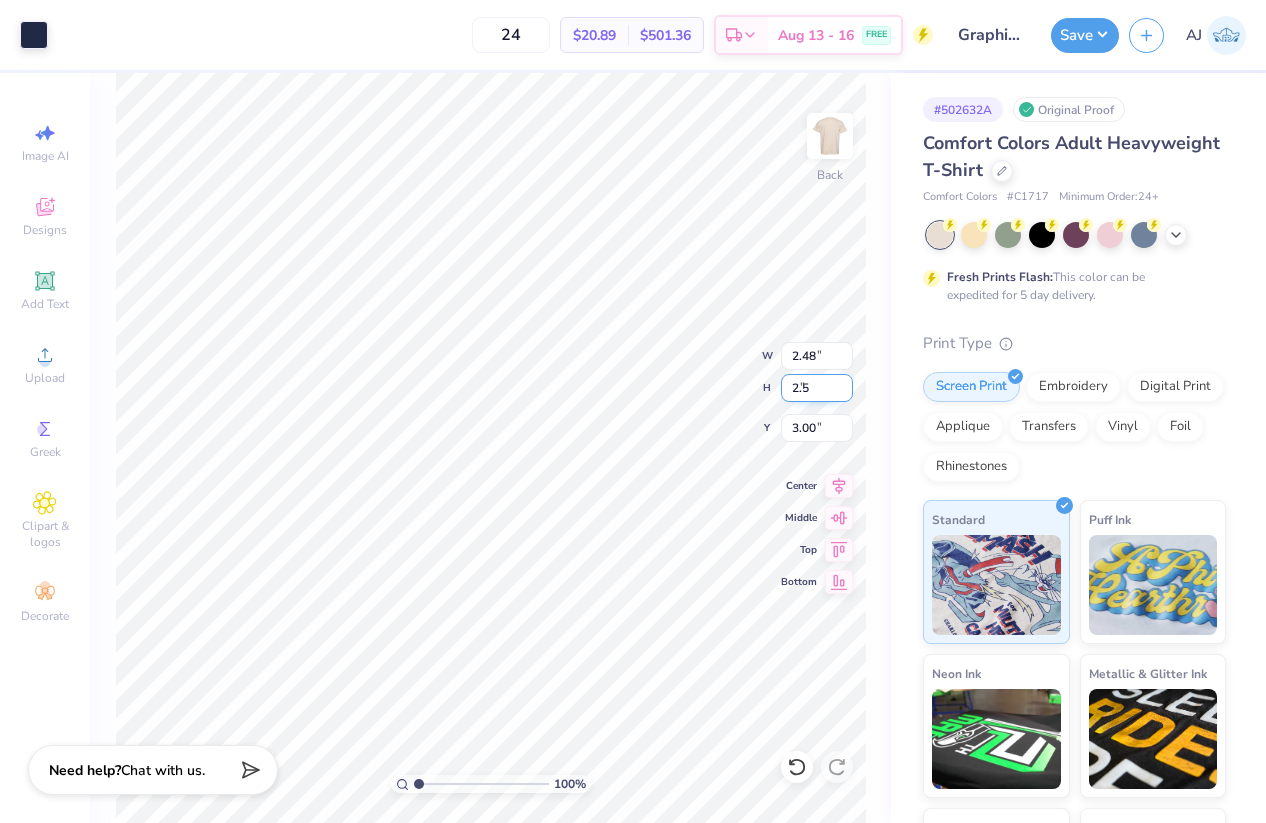 type on "2.5" 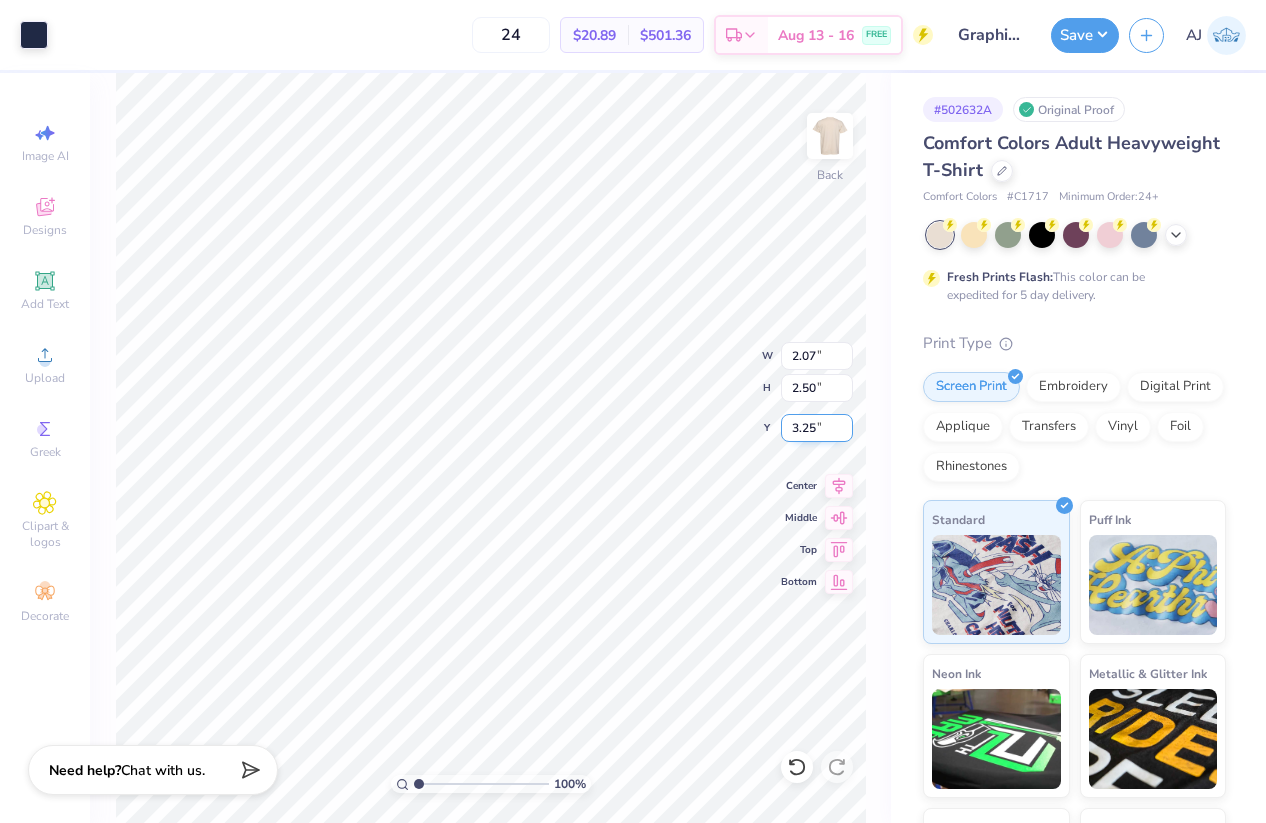 click on "3.25" at bounding box center [817, 428] 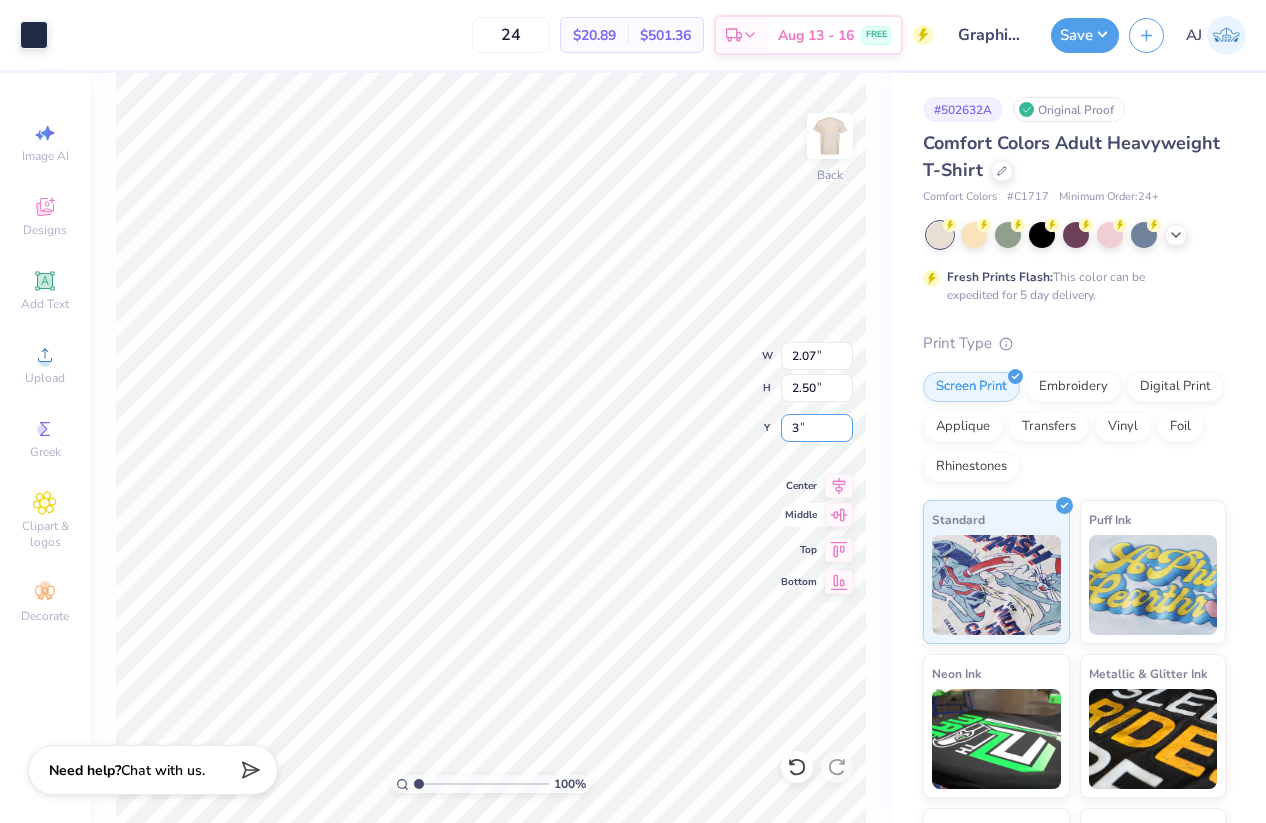 type on "3.00" 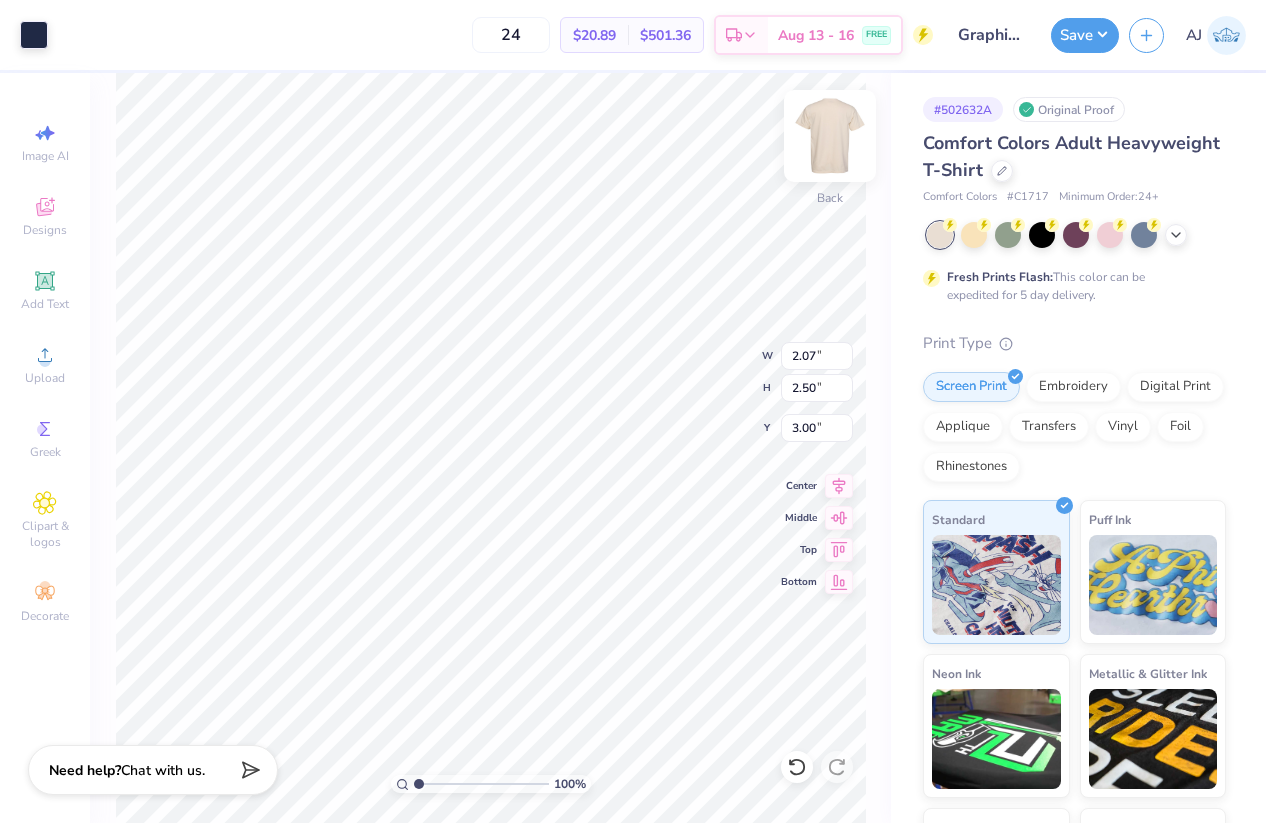 click at bounding box center [830, 136] 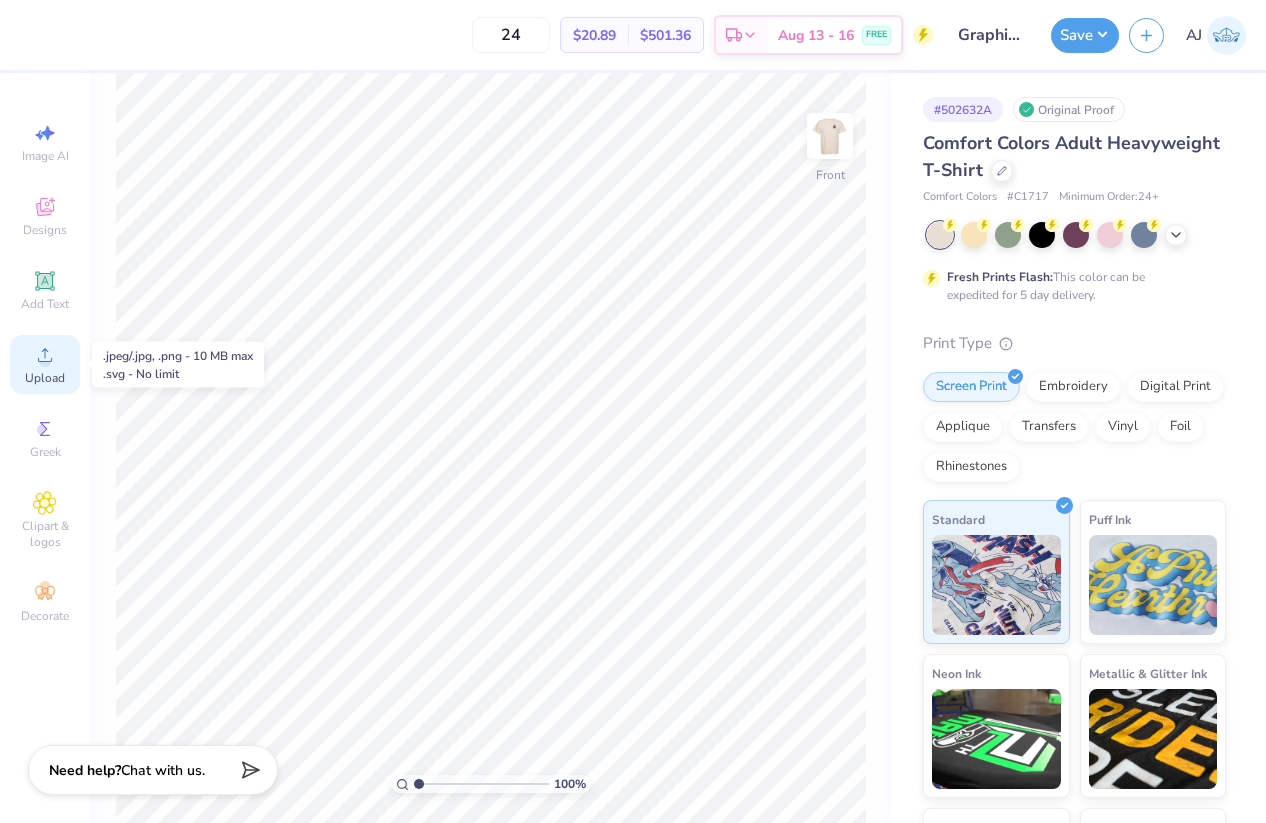 click 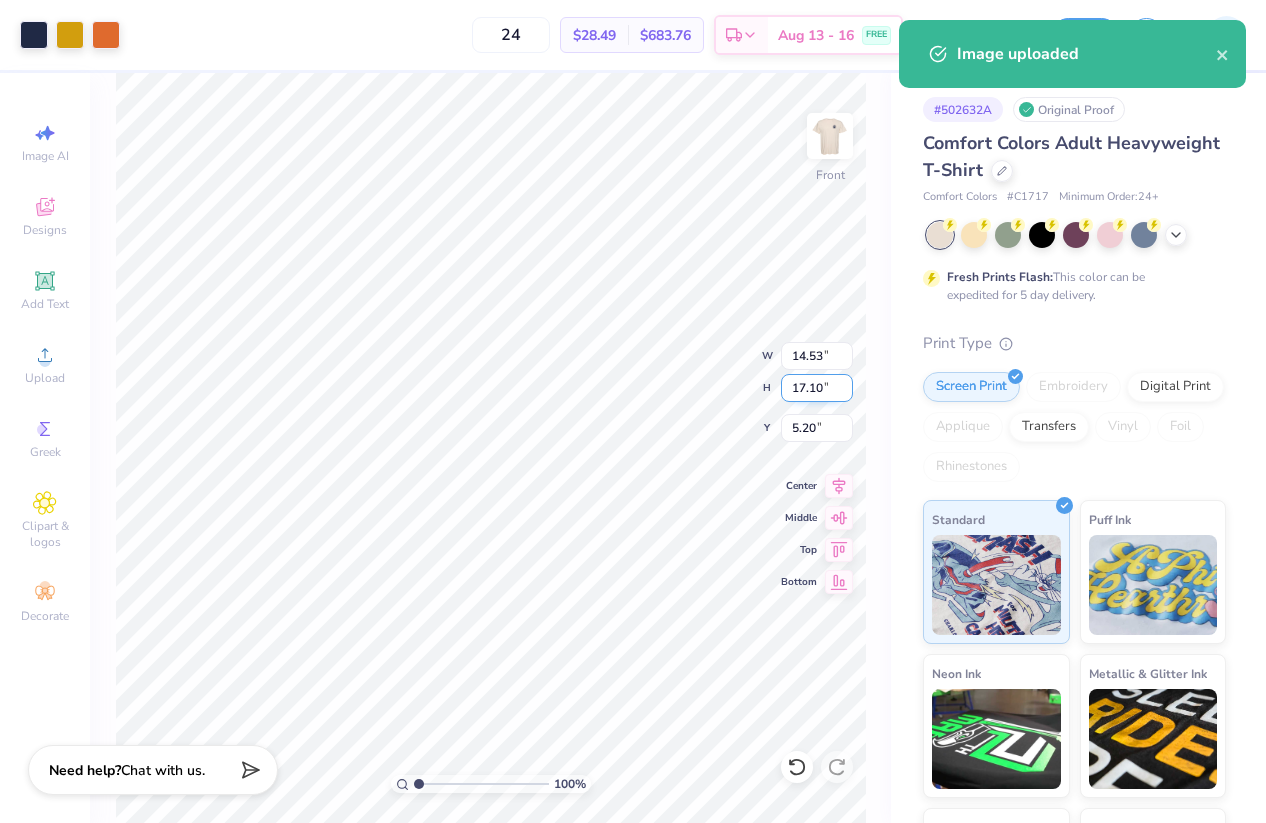 click on "17.10" at bounding box center (817, 388) 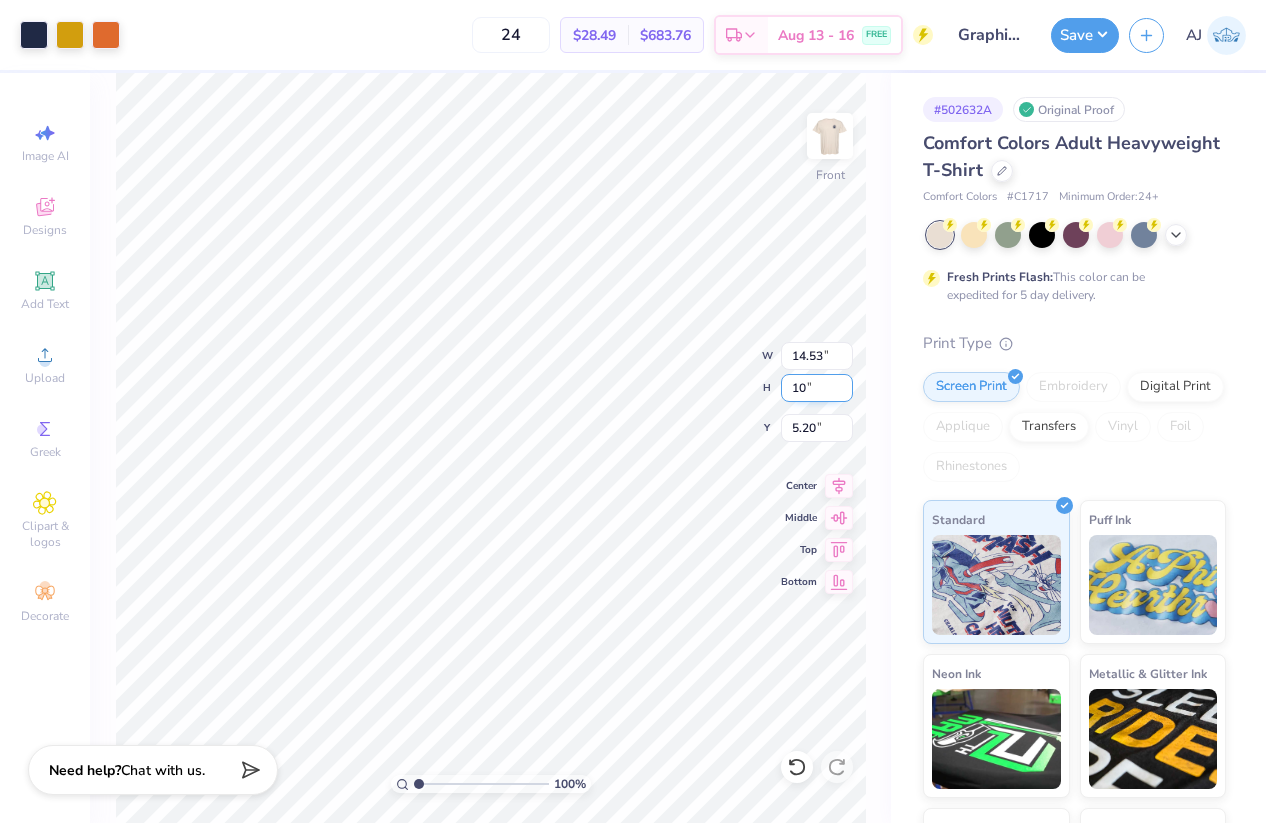 type on "10" 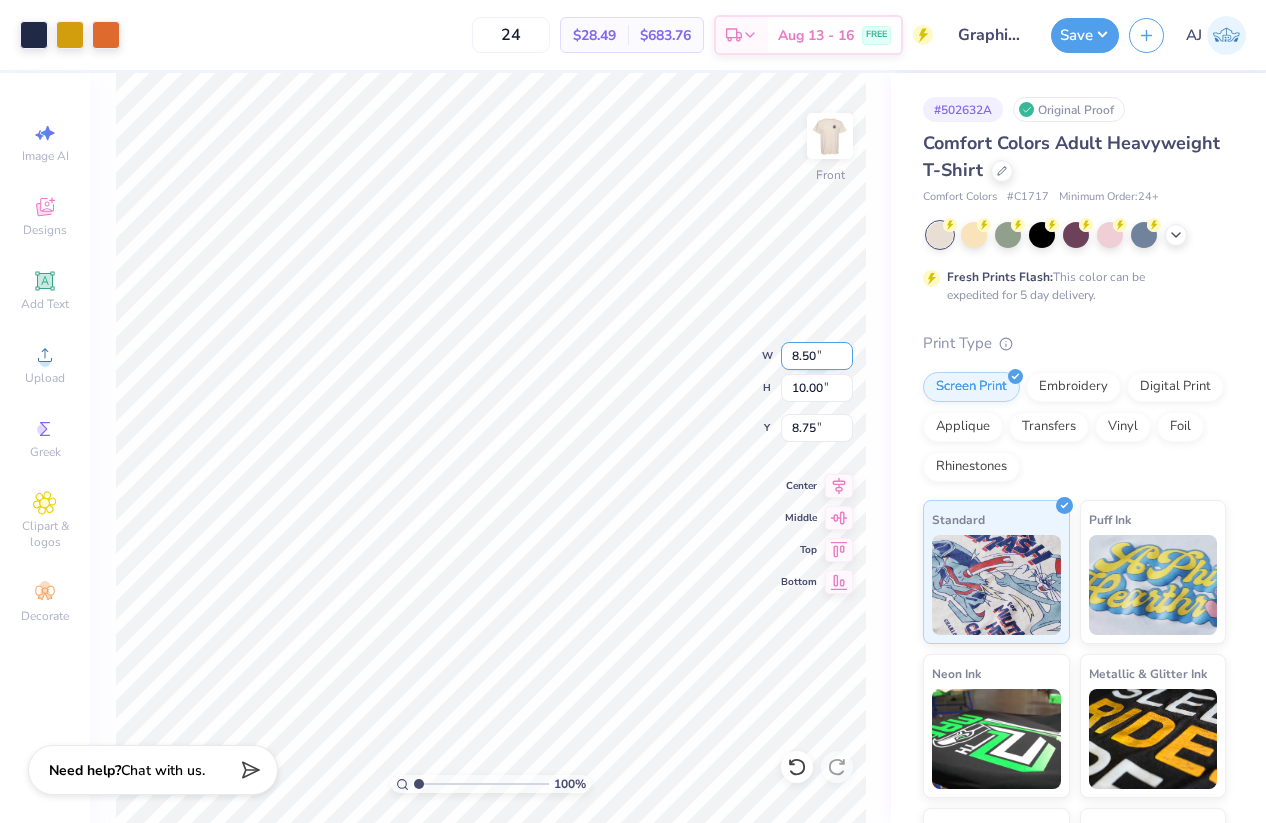 click on "8.50" at bounding box center [817, 356] 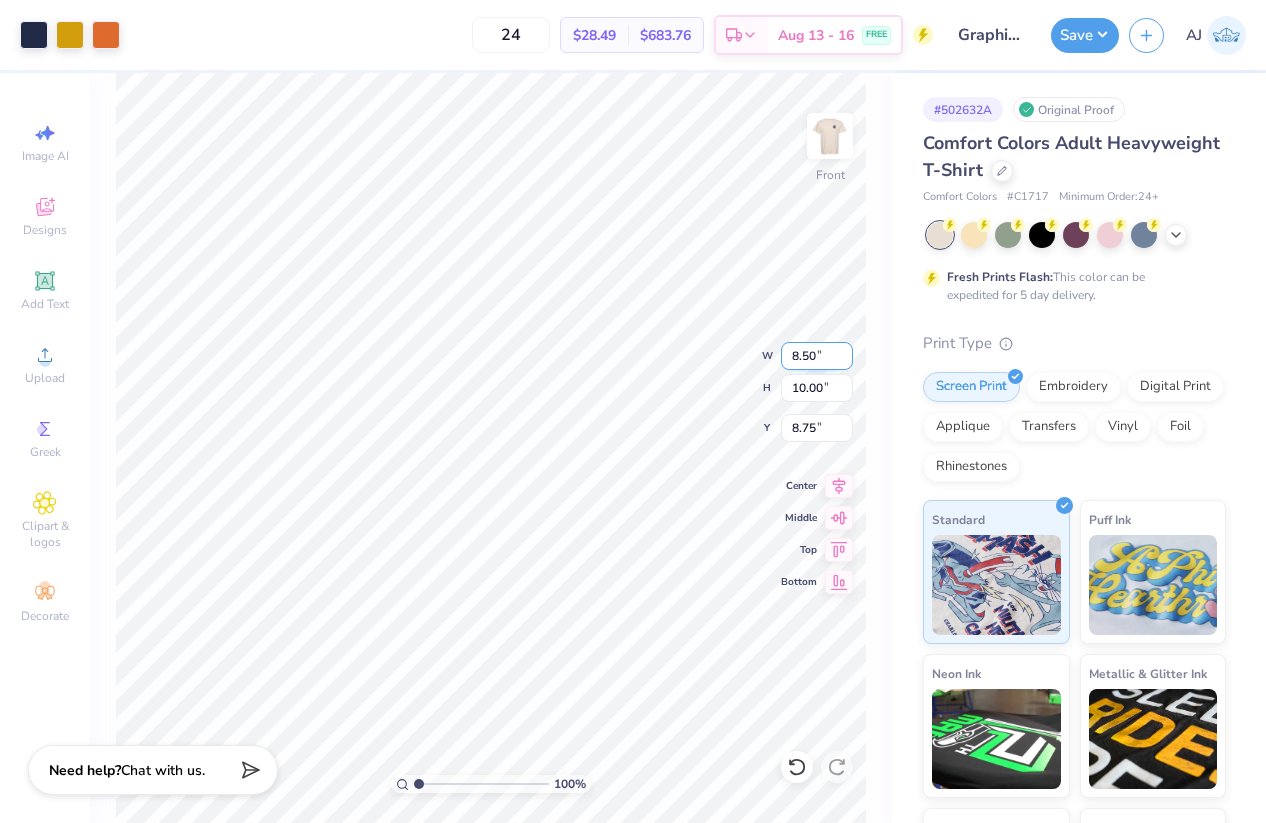 click on "8.50" at bounding box center (817, 356) 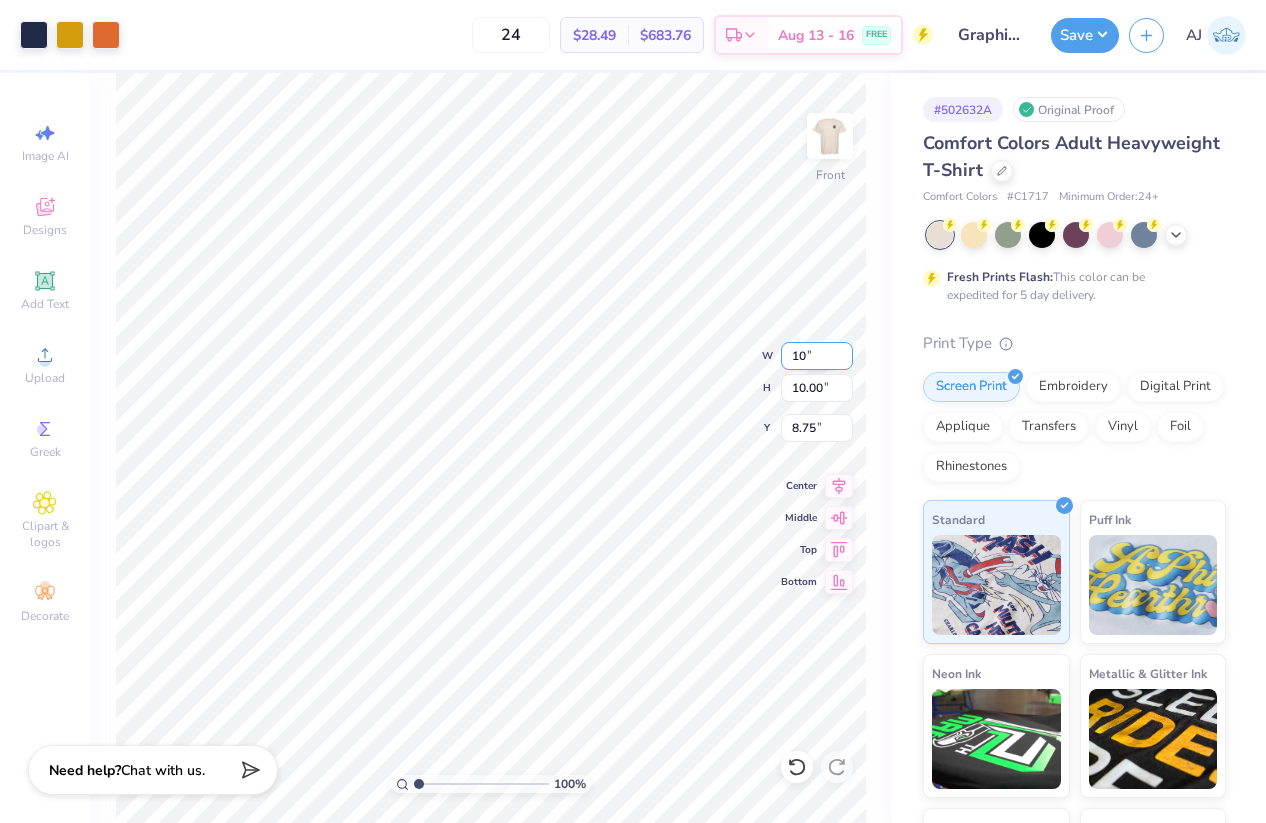 type on "10.00" 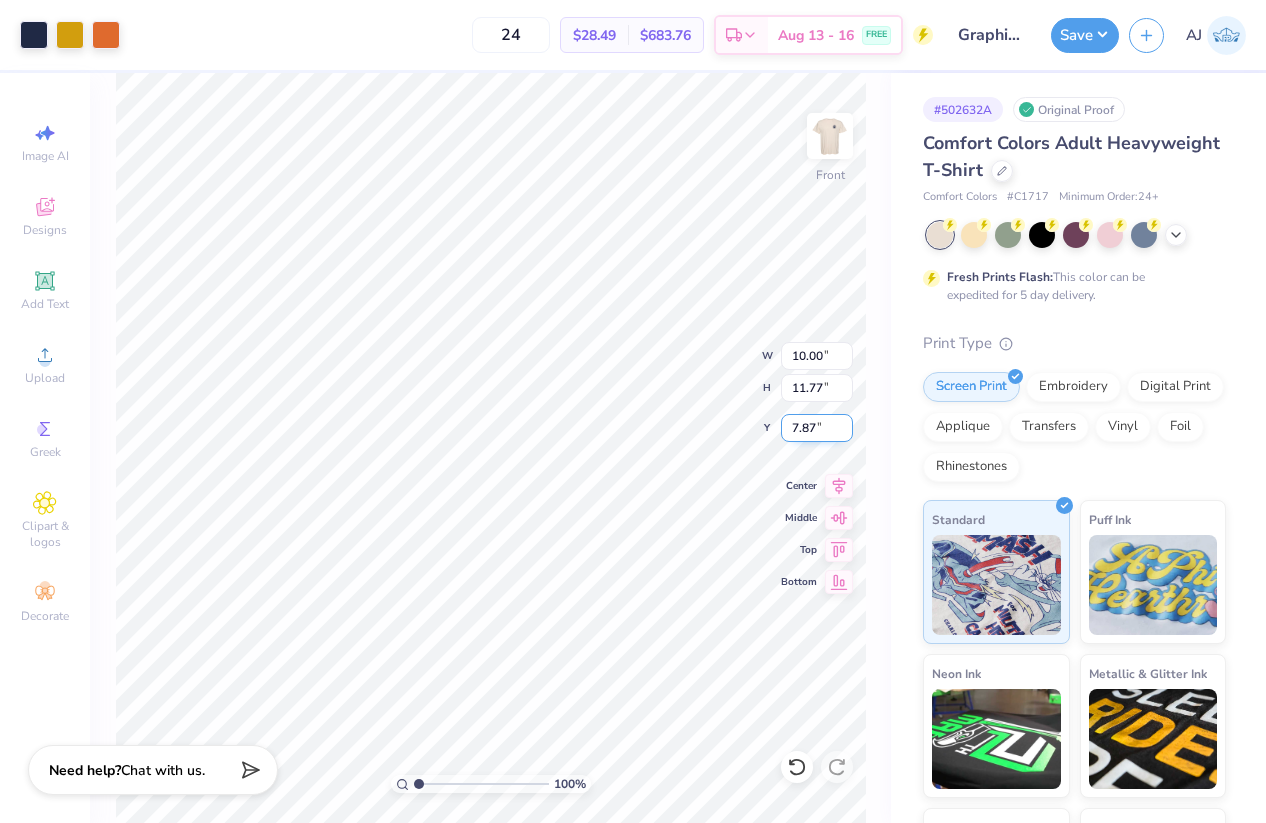 click on "7.87" at bounding box center (817, 428) 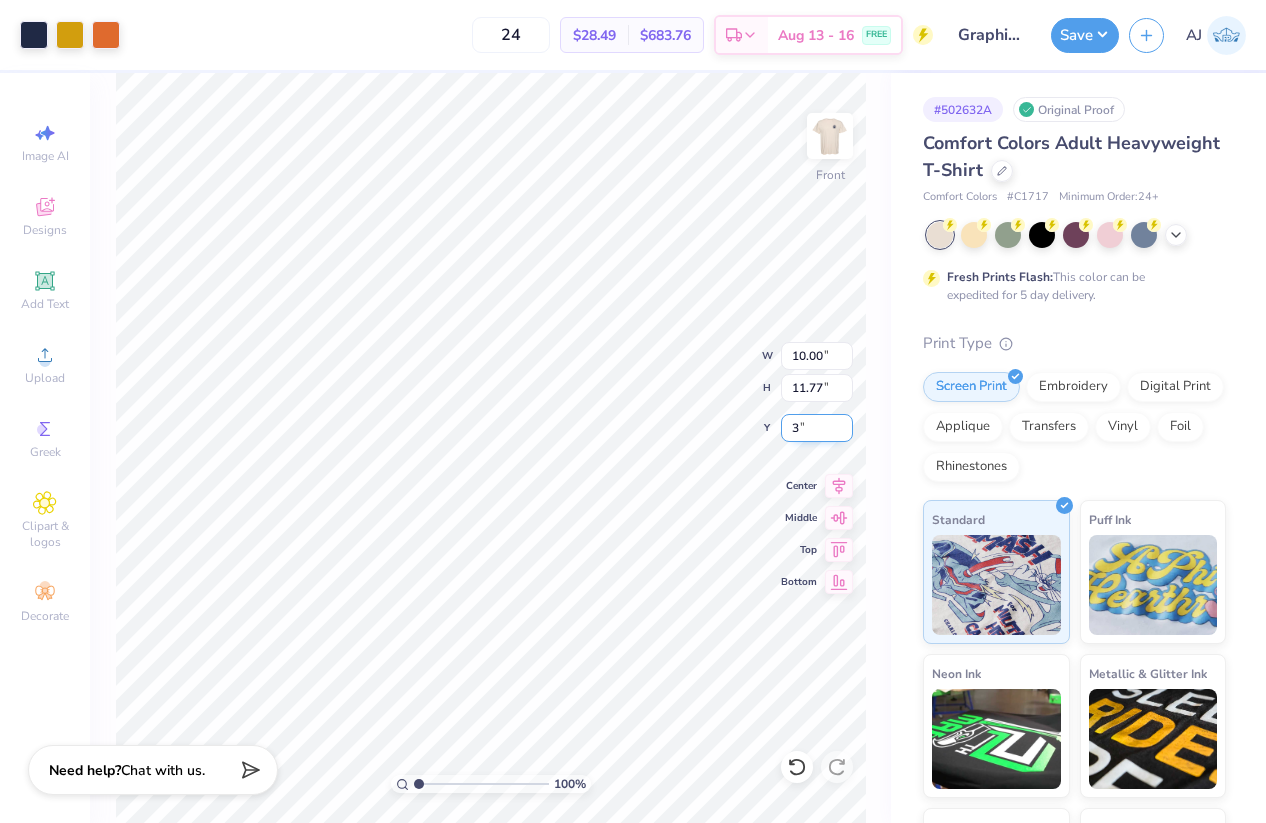 type on "3.00" 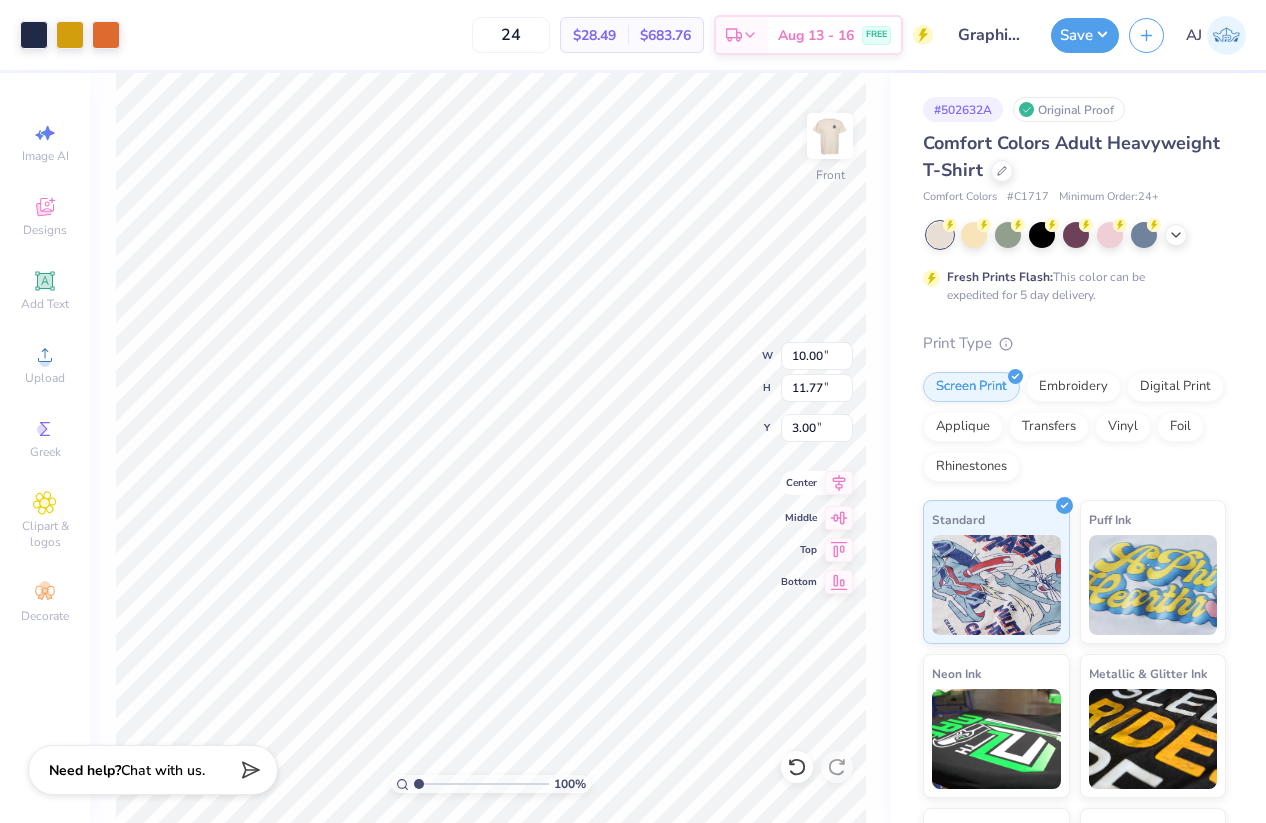 click 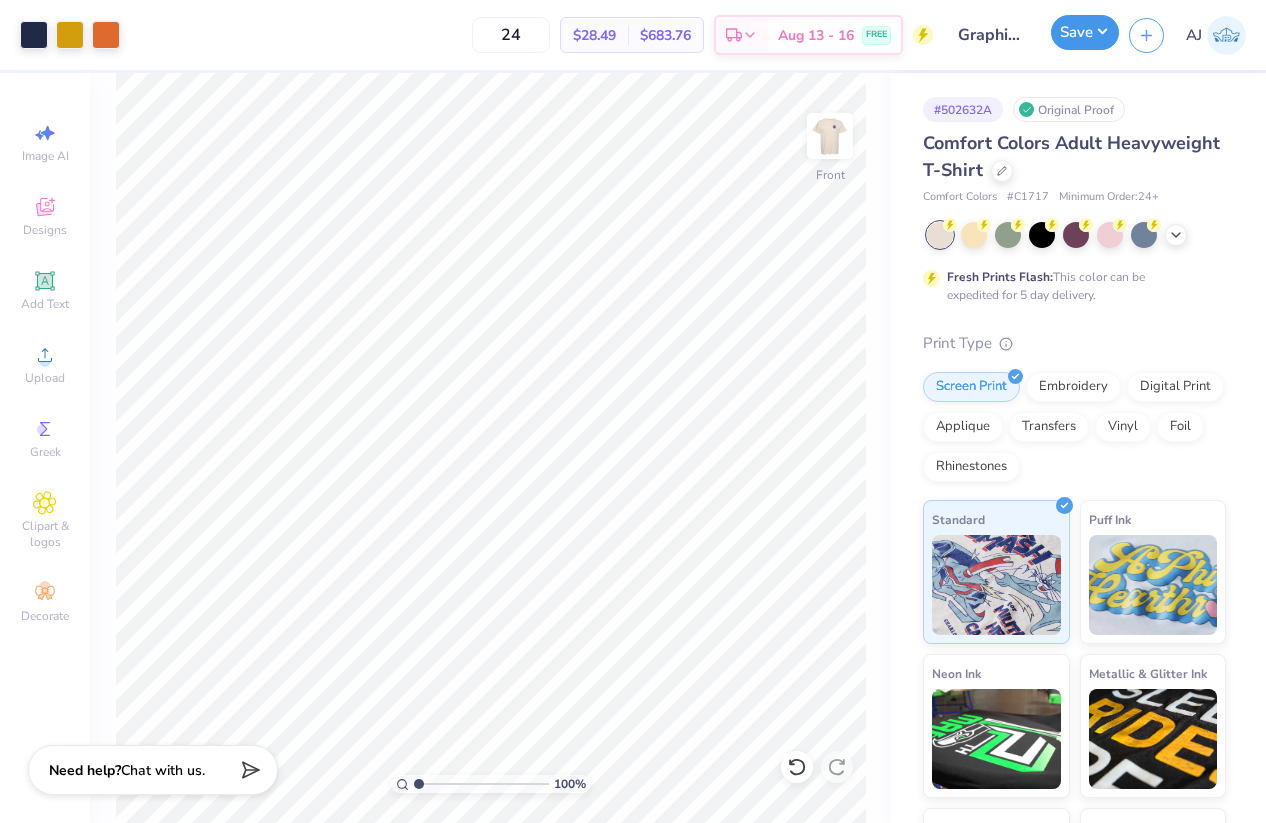 click on "Save" at bounding box center [1085, 32] 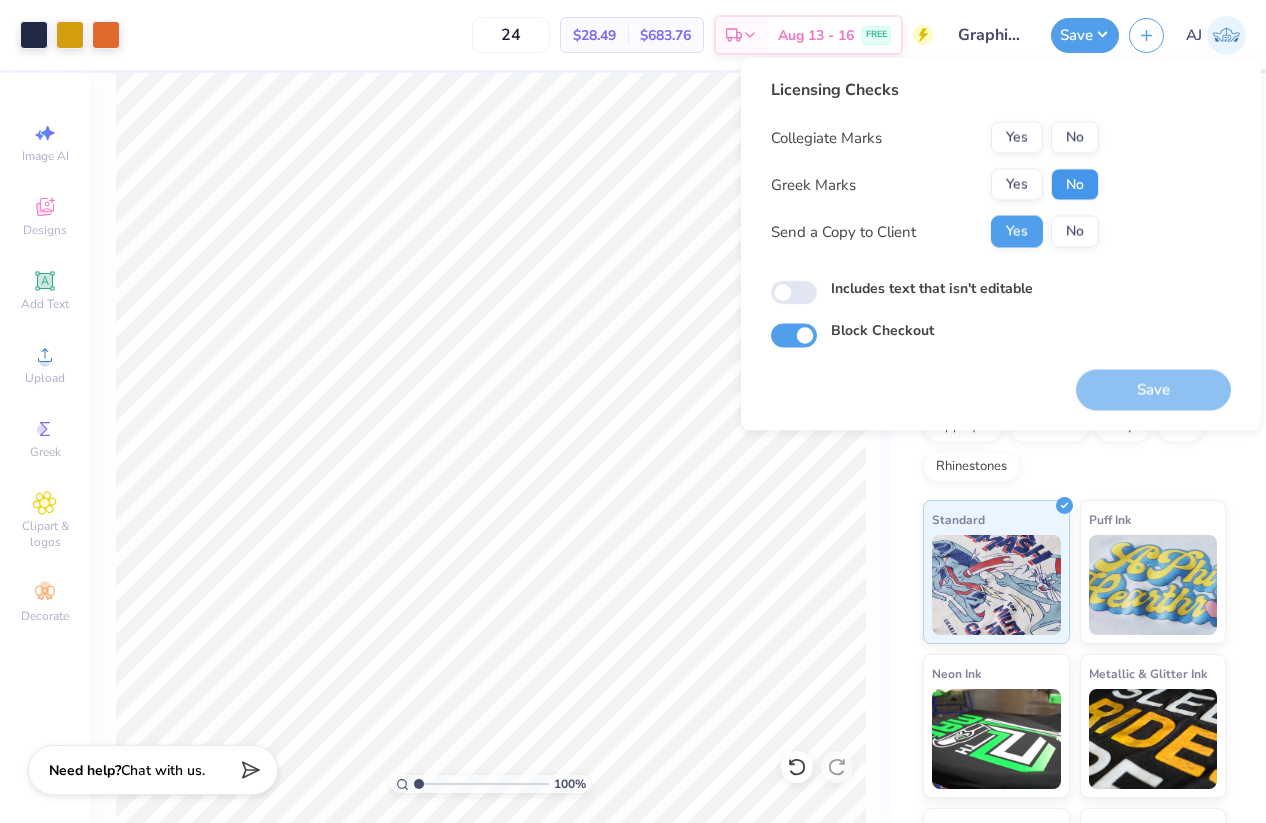 click on "No" at bounding box center [1075, 185] 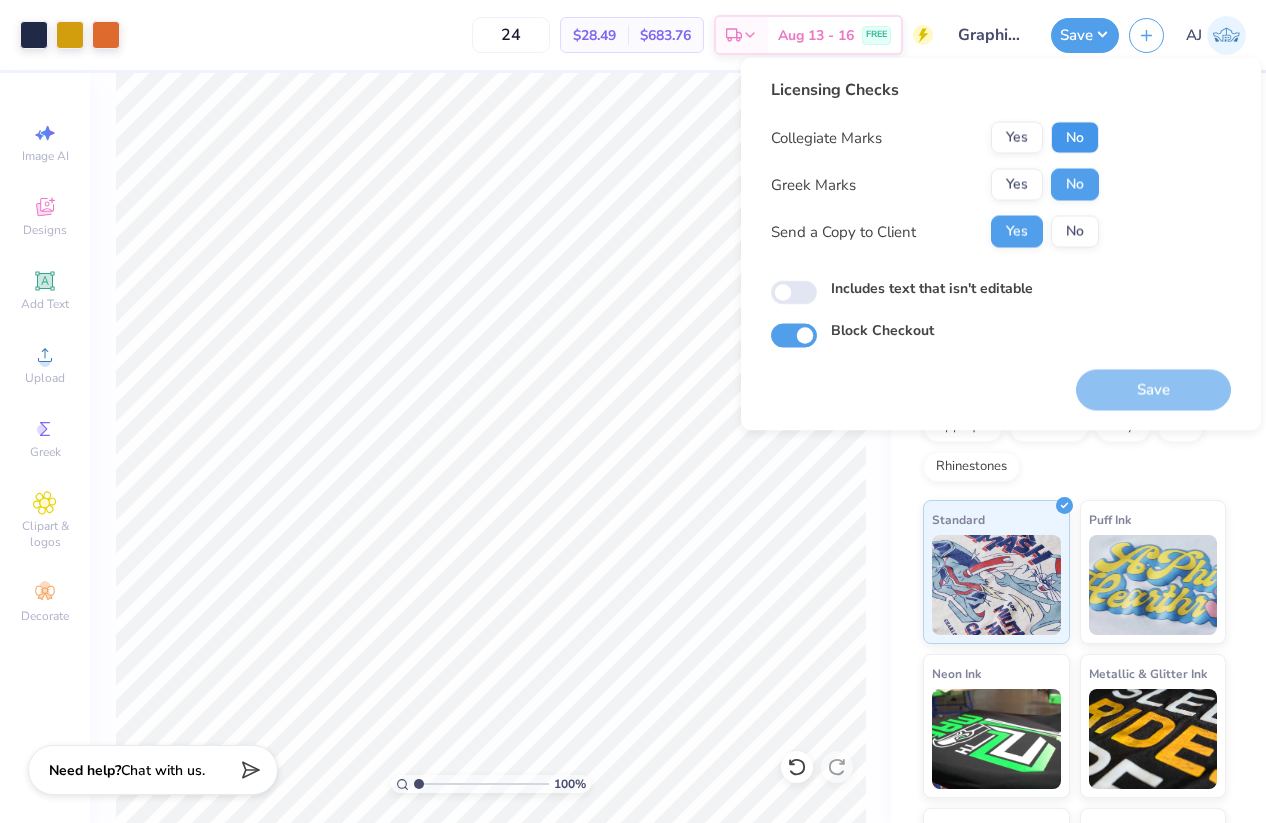 click on "No" at bounding box center (1075, 138) 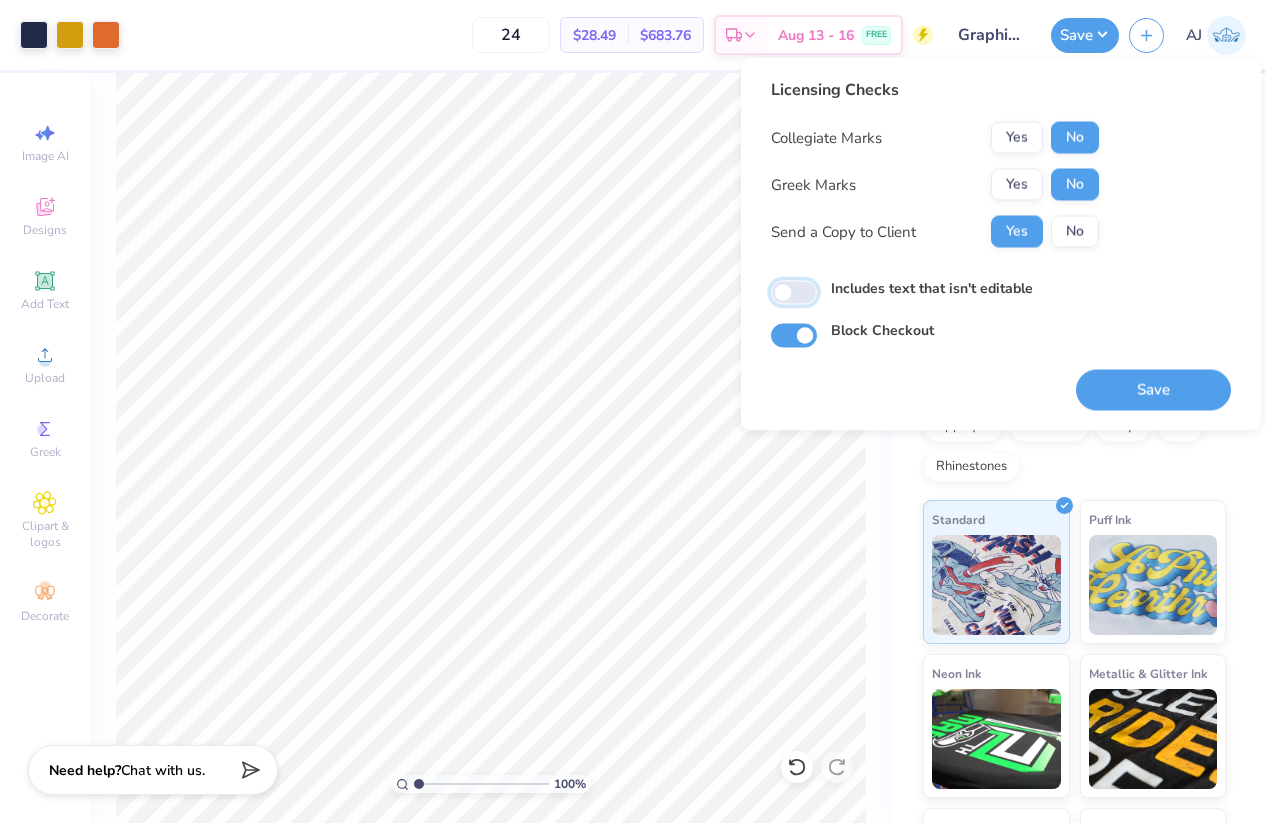 click on "Includes text that isn't editable" at bounding box center (794, 293) 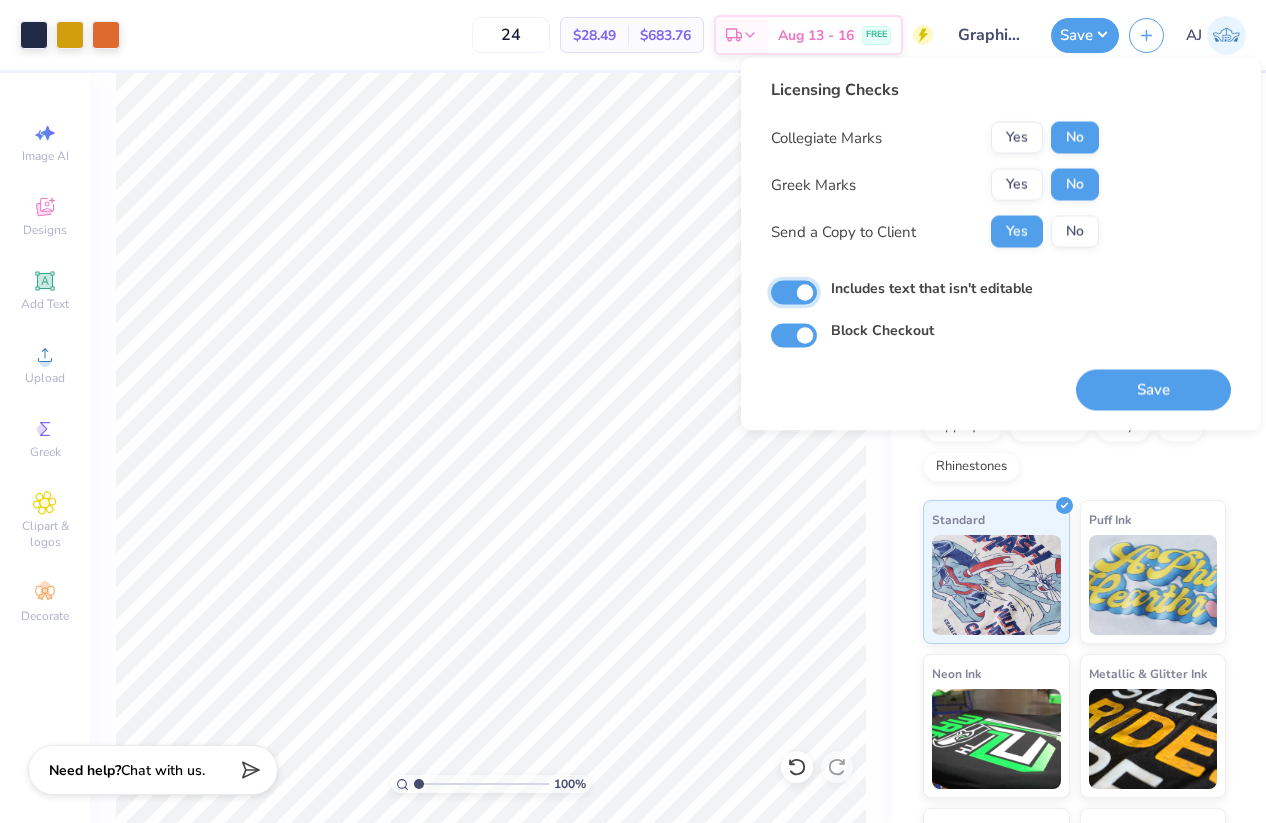 checkbox on "true" 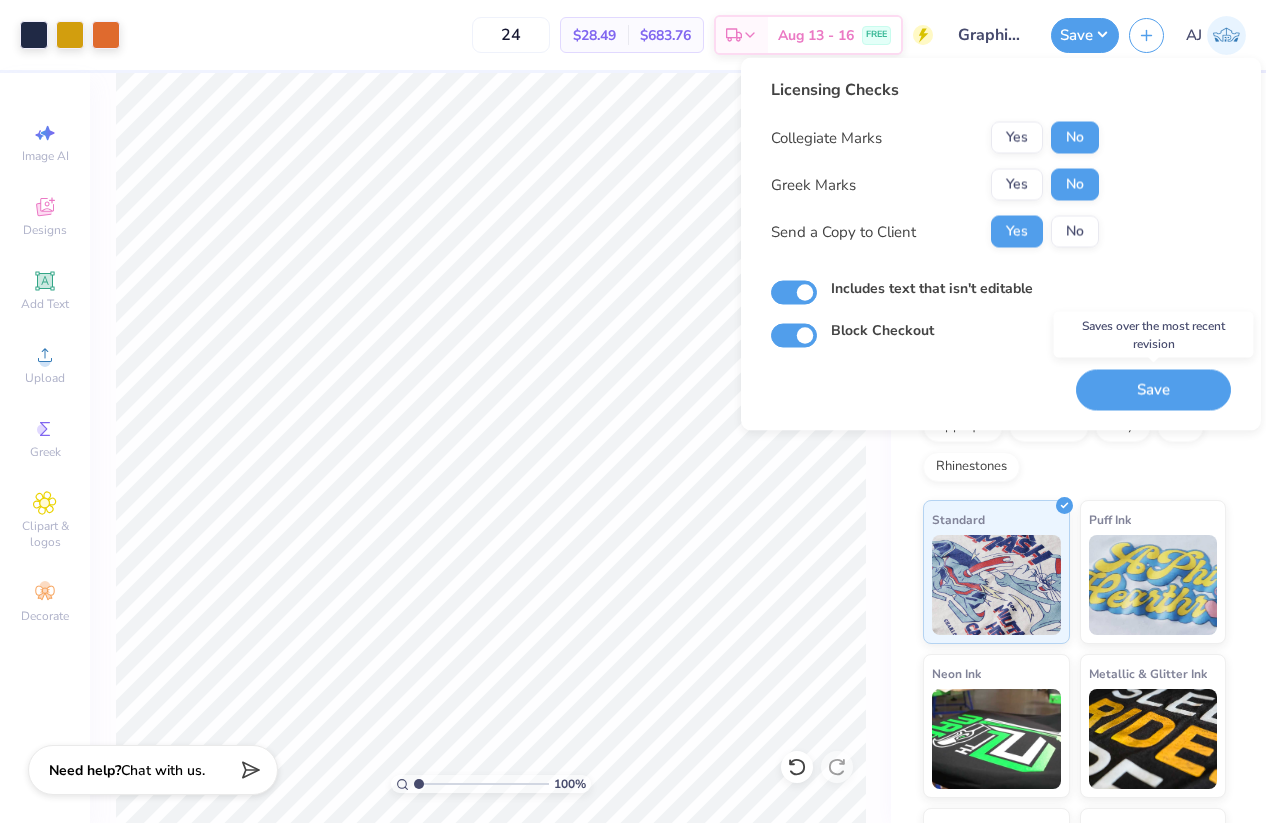 click on "Save" at bounding box center [1153, 390] 